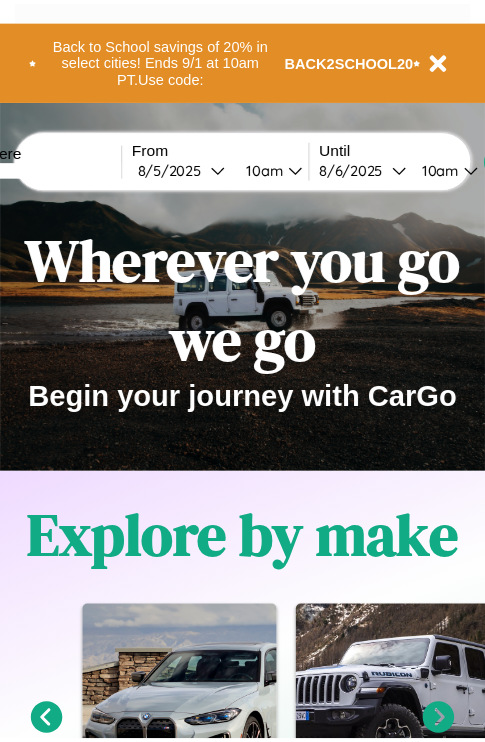 scroll, scrollTop: 0, scrollLeft: 0, axis: both 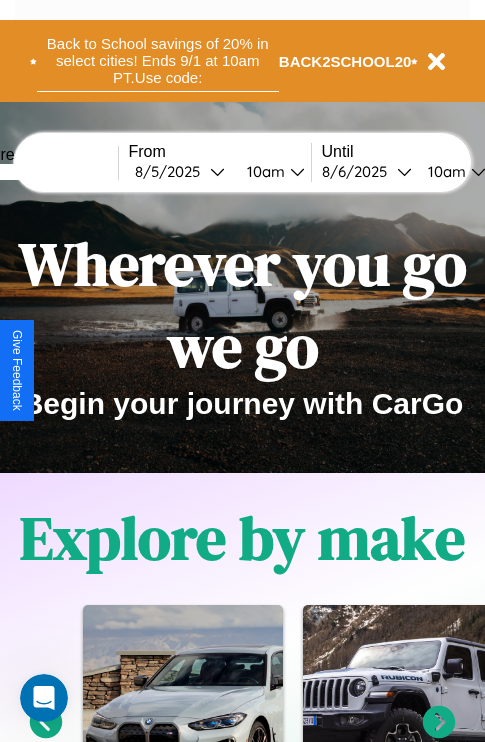 click on "Back to School savings of 20% in select cities! Ends 9/1 at 10am PT.  Use code:" at bounding box center (158, 61) 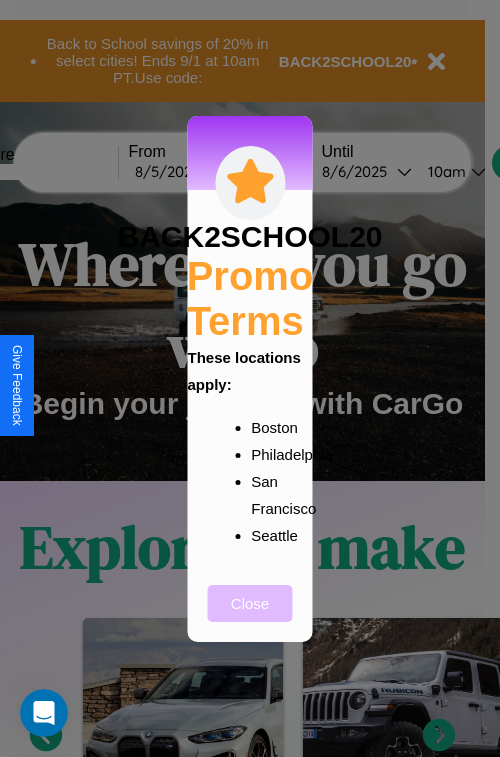 click on "Close" at bounding box center [250, 603] 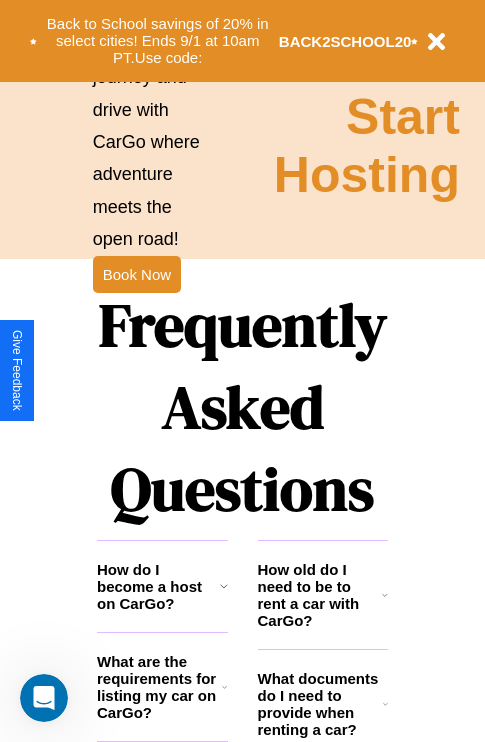 scroll, scrollTop: 2423, scrollLeft: 0, axis: vertical 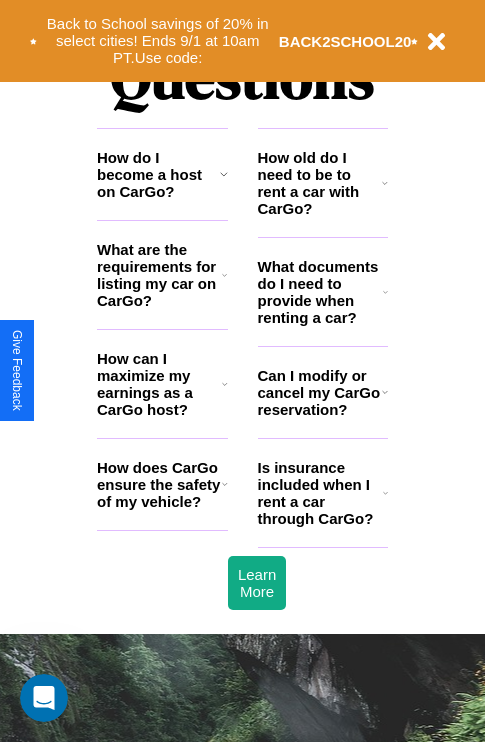click 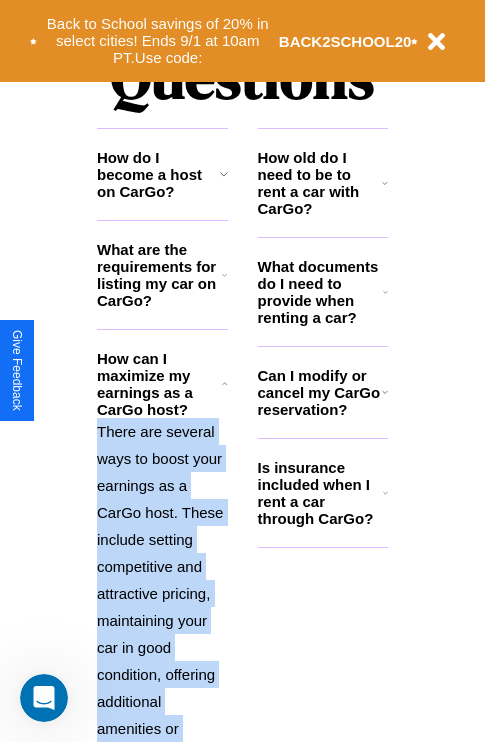 scroll, scrollTop: 2731, scrollLeft: 0, axis: vertical 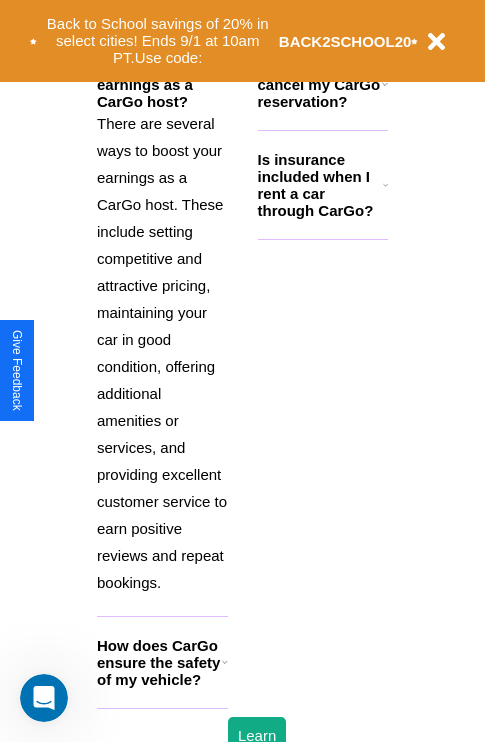 click on "How does CarGo ensure the safety of my vehicle?" at bounding box center [159, 662] 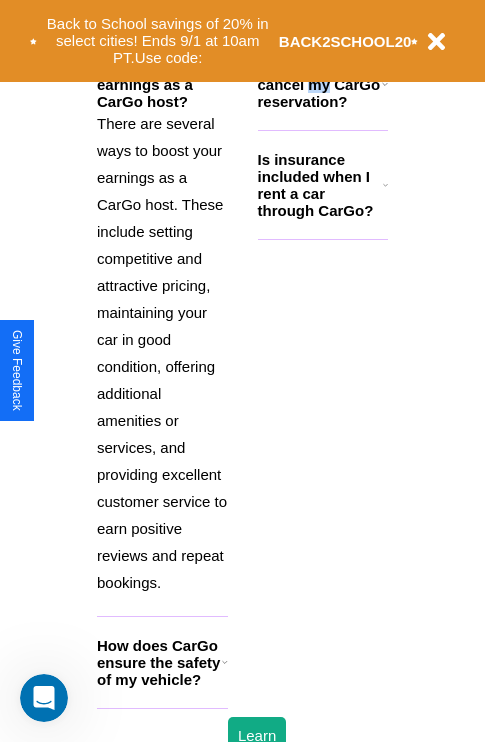 click on "Can I modify or cancel my CarGo reservation?" at bounding box center [320, 84] 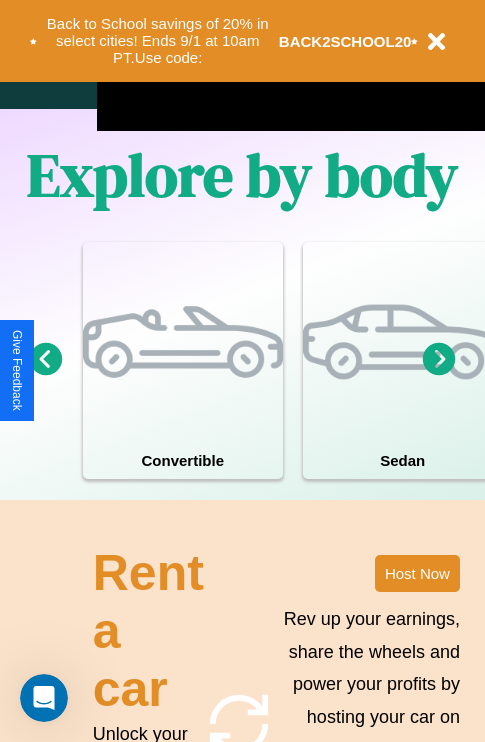 scroll, scrollTop: 308, scrollLeft: 0, axis: vertical 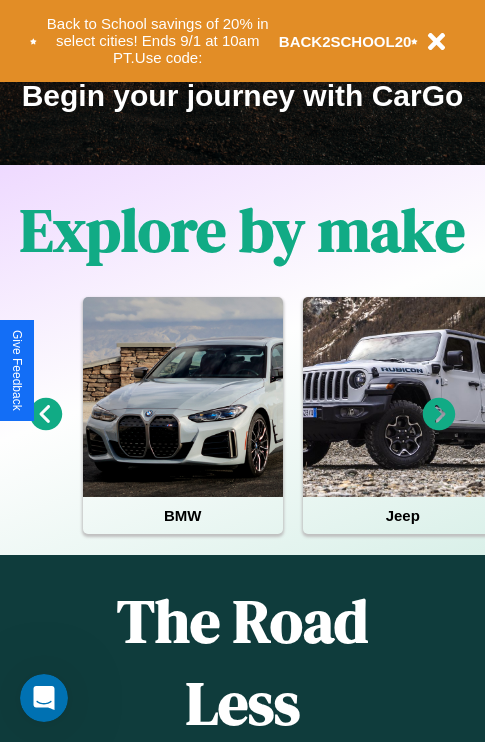 click 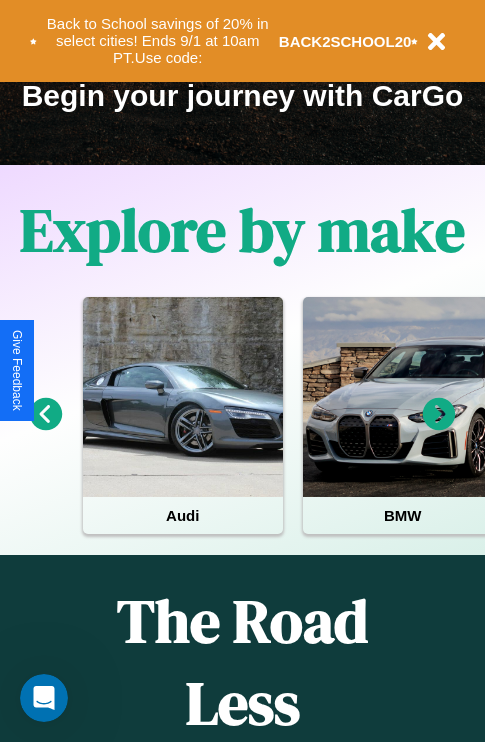 click 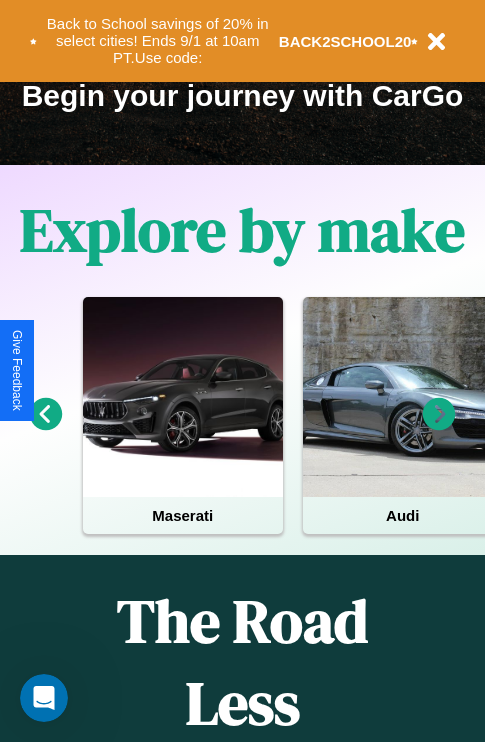 click 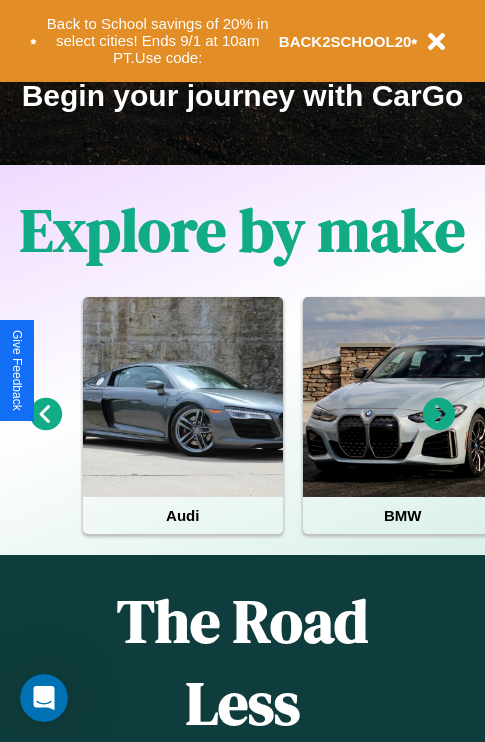 click 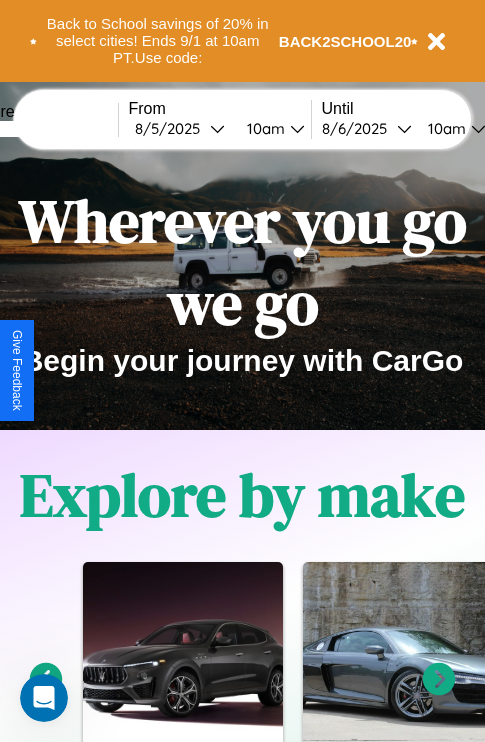 scroll, scrollTop: 0, scrollLeft: 0, axis: both 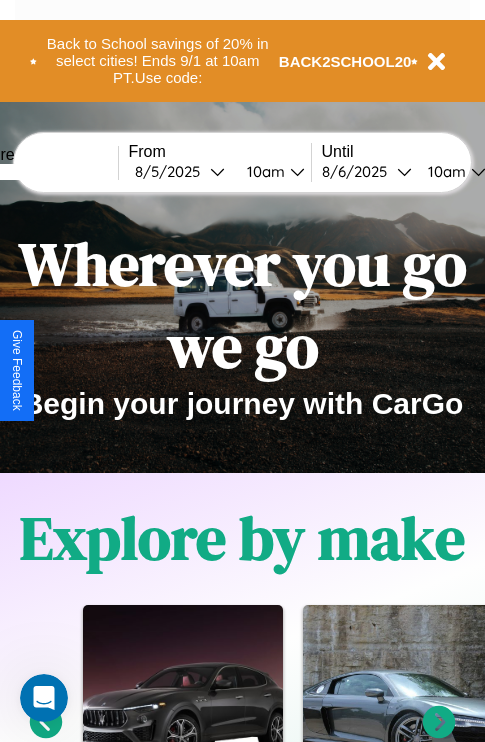 click at bounding box center (43, 172) 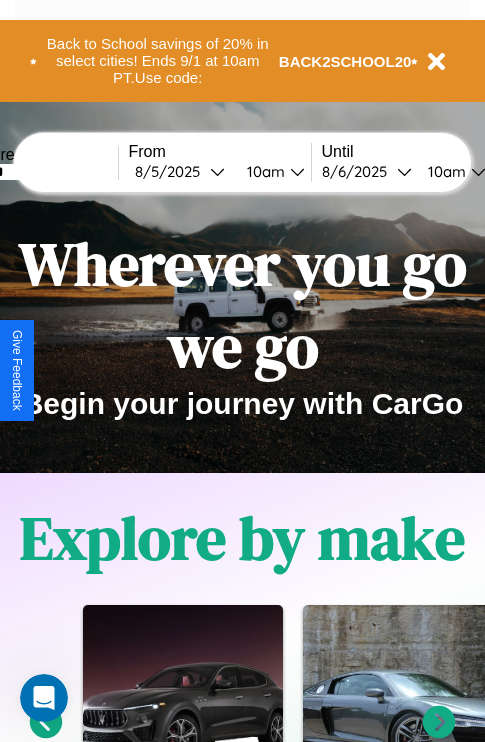 type on "******" 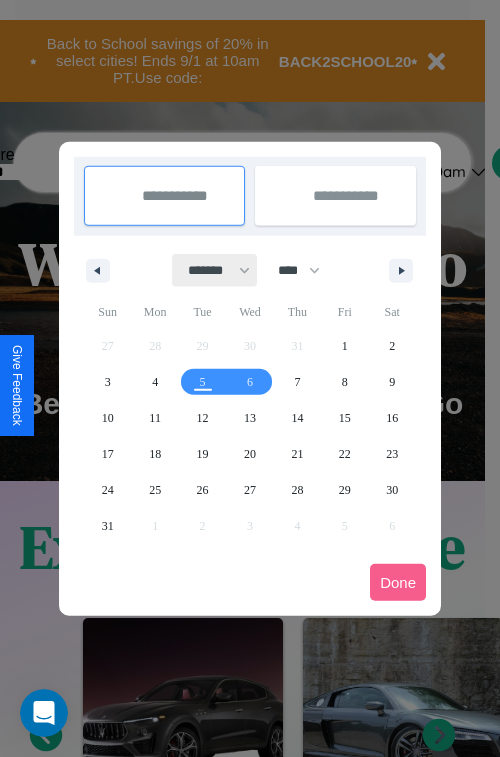 click on "******* ******** ***** ***** *** **** **** ****** ********* ******* ******** ********" at bounding box center (215, 270) 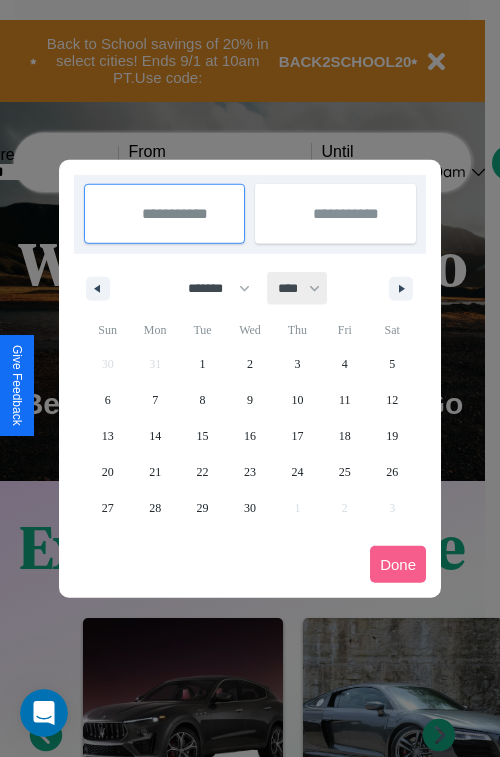 click on "**** **** **** **** **** **** **** **** **** **** **** **** **** **** **** **** **** **** **** **** **** **** **** **** **** **** **** **** **** **** **** **** **** **** **** **** **** **** **** **** **** **** **** **** **** **** **** **** **** **** **** **** **** **** **** **** **** **** **** **** **** **** **** **** **** **** **** **** **** **** **** **** **** **** **** **** **** **** **** **** **** **** **** **** **** **** **** **** **** **** **** **** **** **** **** **** **** **** **** **** **** **** **** **** **** **** **** **** **** **** **** **** **** **** **** **** **** **** **** **** ****" at bounding box center [298, 288] 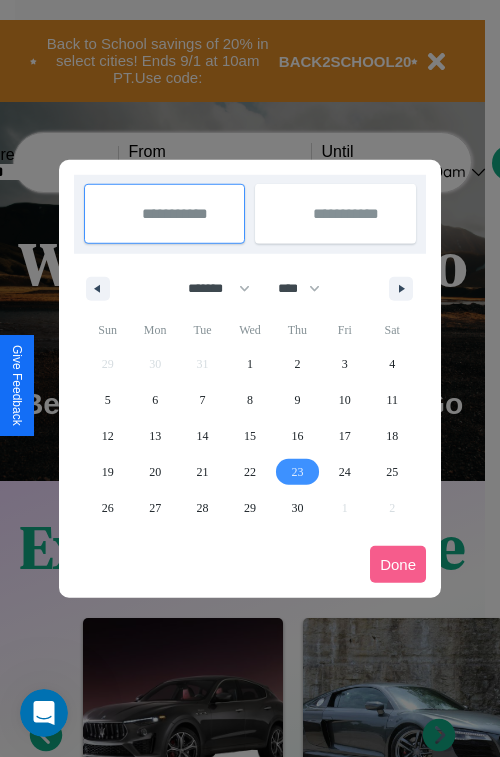 click on "23" at bounding box center [297, 472] 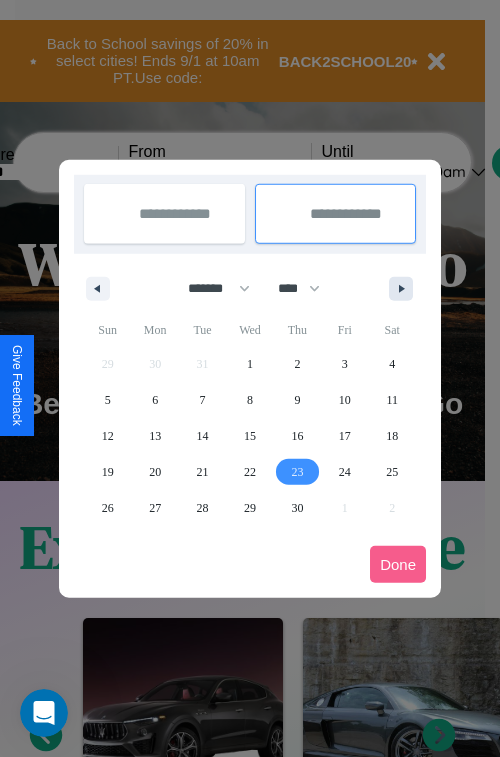 click at bounding box center (405, 289) 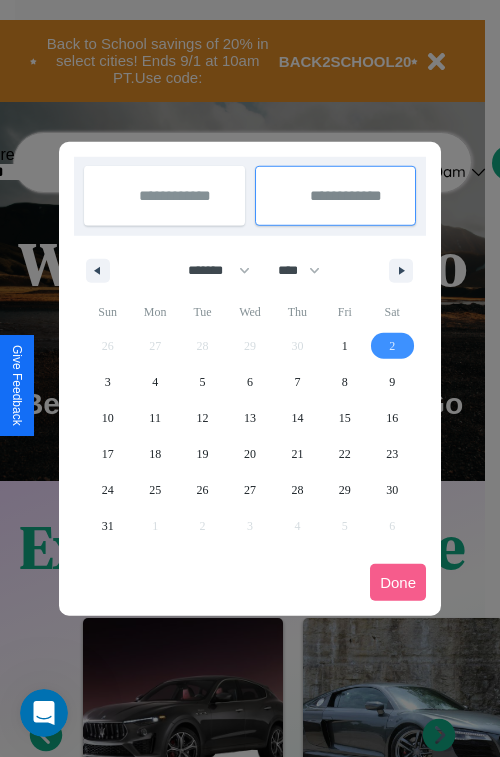 click on "2" at bounding box center (392, 346) 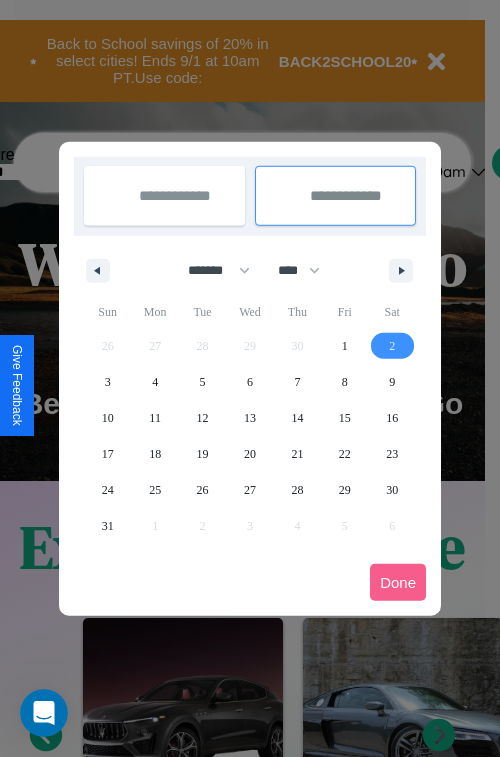 type on "**********" 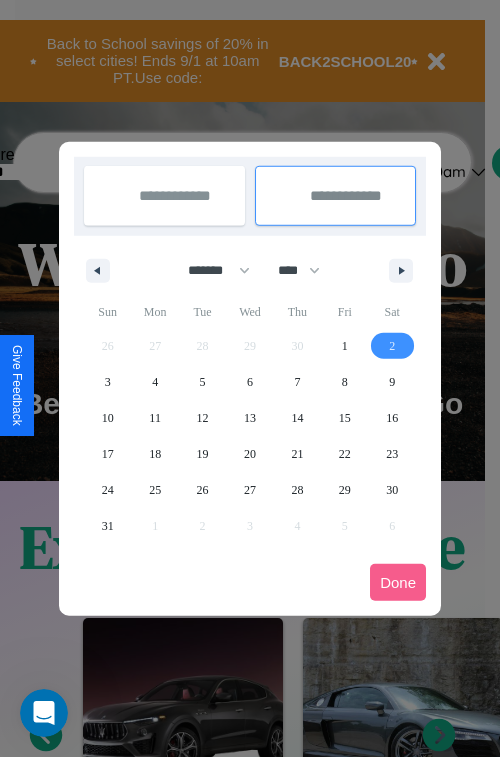 select on "*" 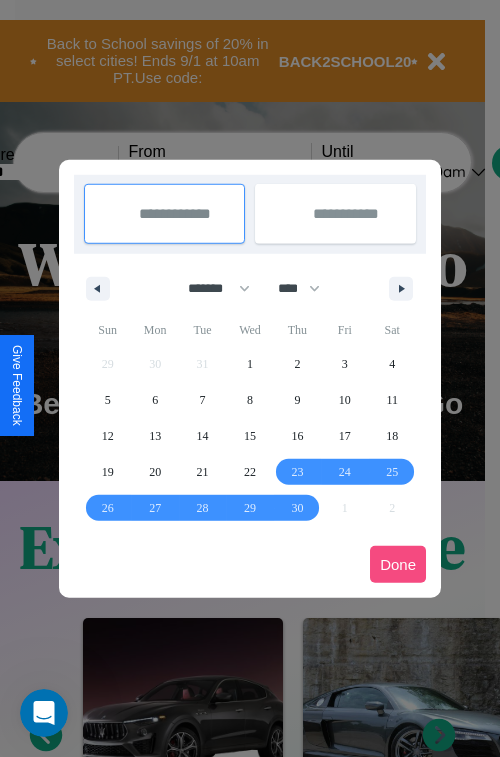 click on "Done" at bounding box center [398, 564] 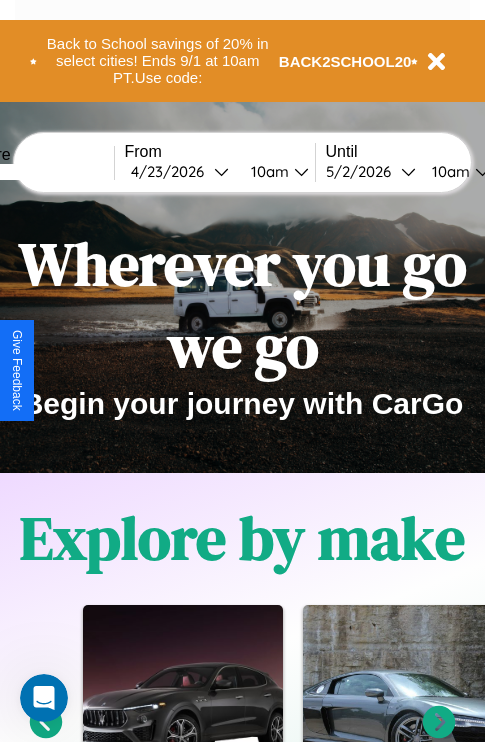 click on "10am" at bounding box center (267, 171) 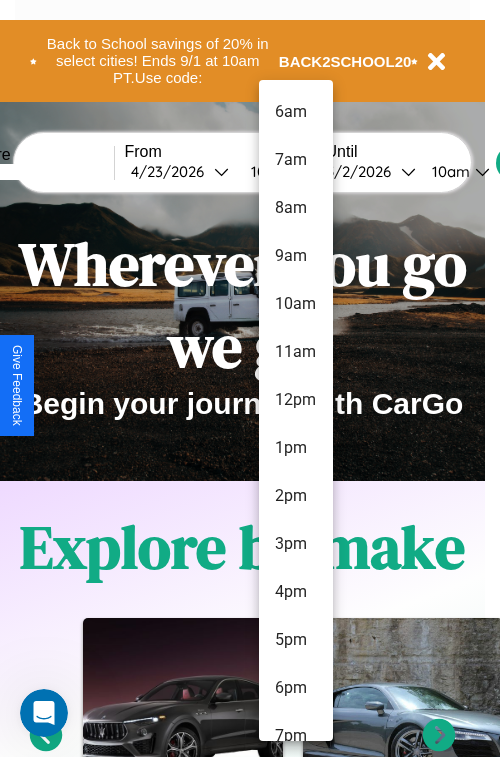 click on "5pm" at bounding box center [296, 640] 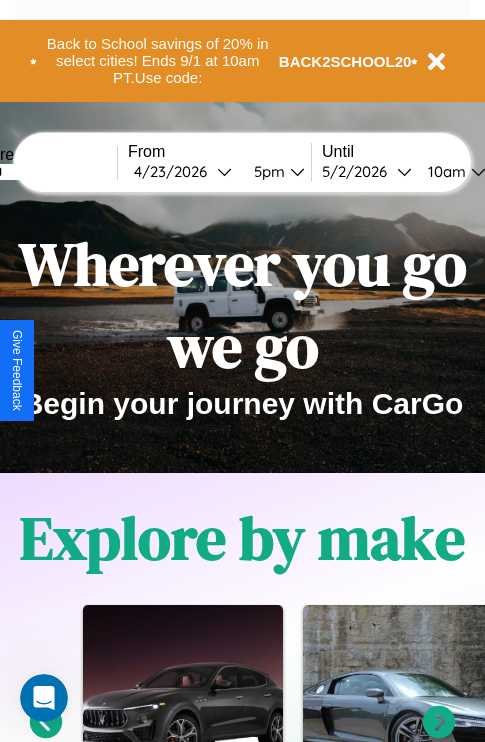 scroll, scrollTop: 0, scrollLeft: 69, axis: horizontal 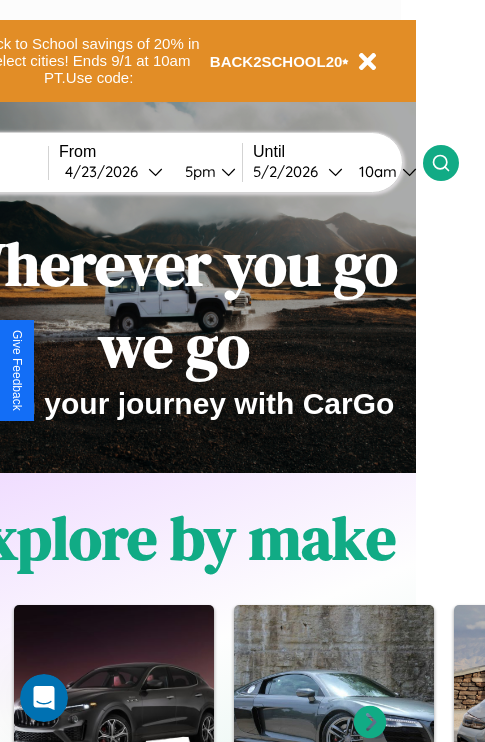 click 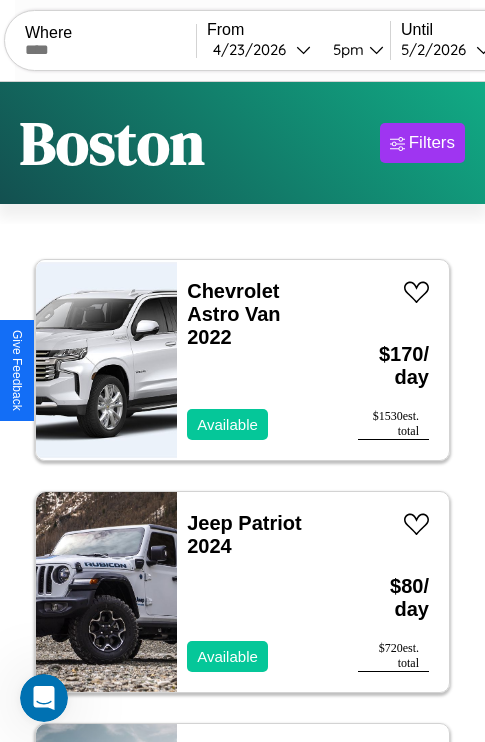 scroll, scrollTop: 95, scrollLeft: 0, axis: vertical 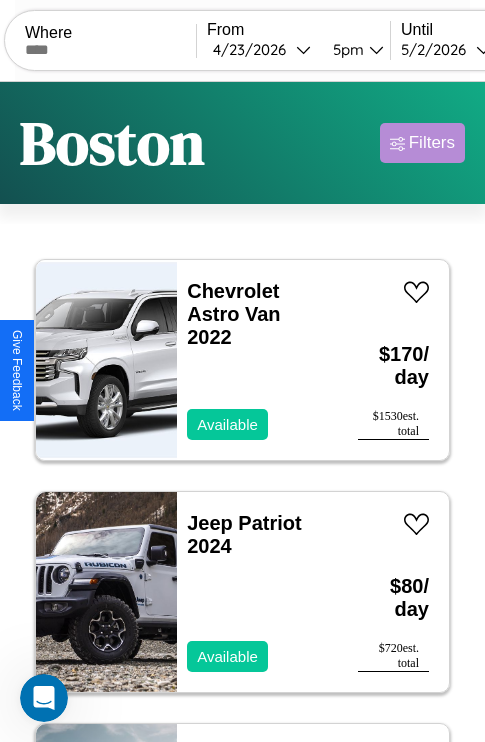 click on "Filters" at bounding box center (432, 143) 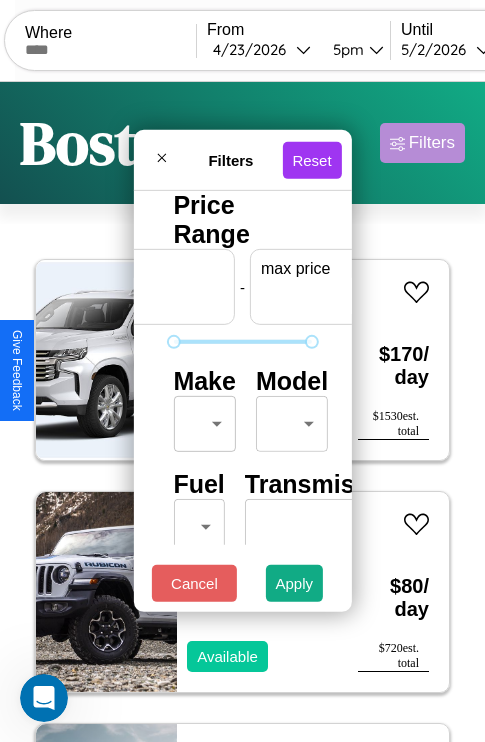 scroll, scrollTop: 0, scrollLeft: 124, axis: horizontal 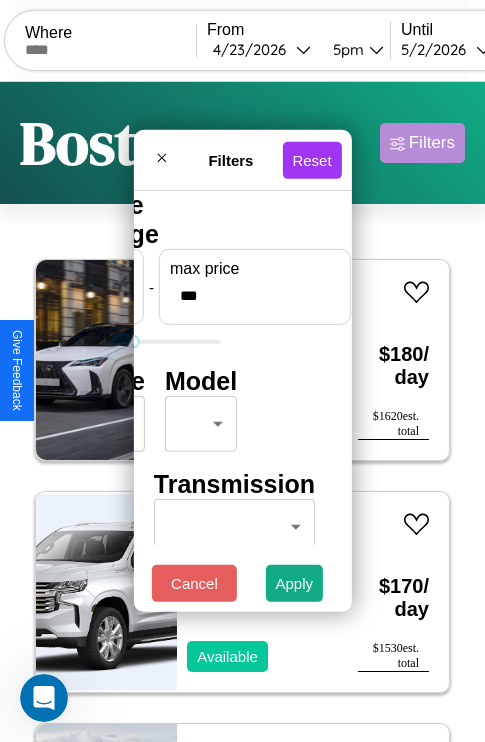 type on "***" 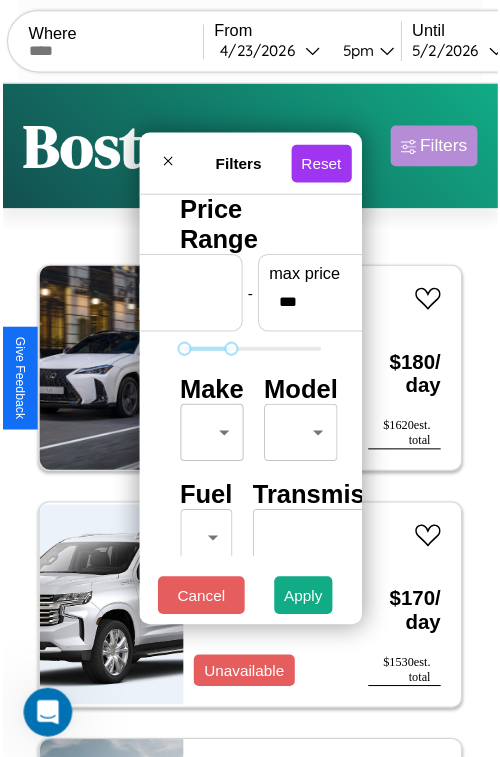 scroll, scrollTop: 59, scrollLeft: 0, axis: vertical 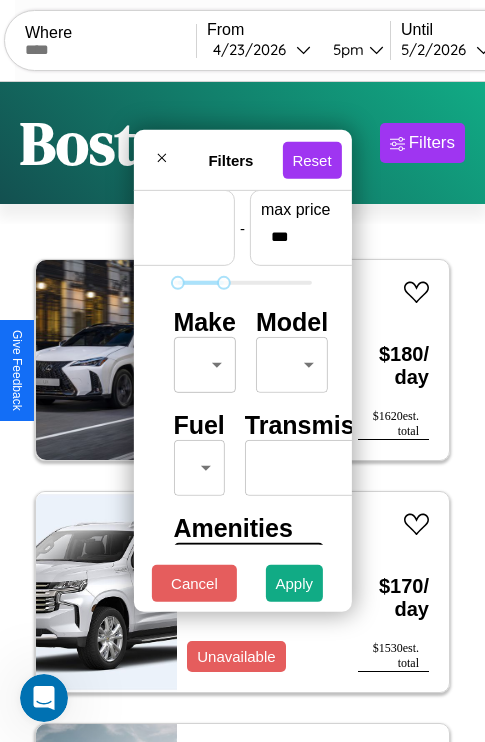 type on "**" 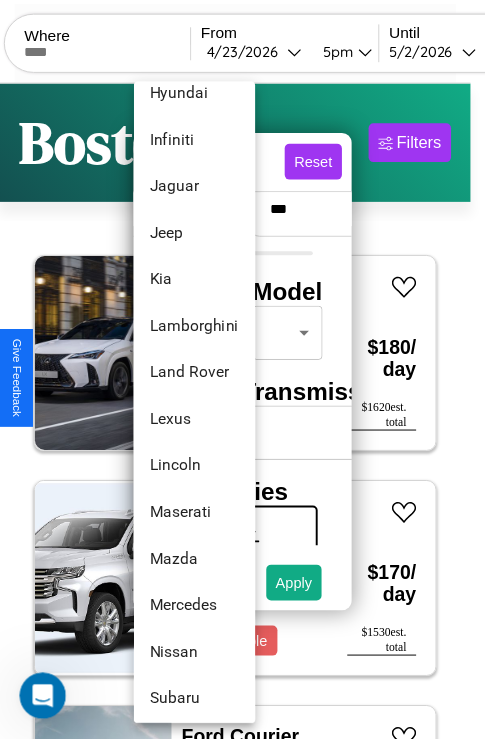 scroll, scrollTop: 902, scrollLeft: 0, axis: vertical 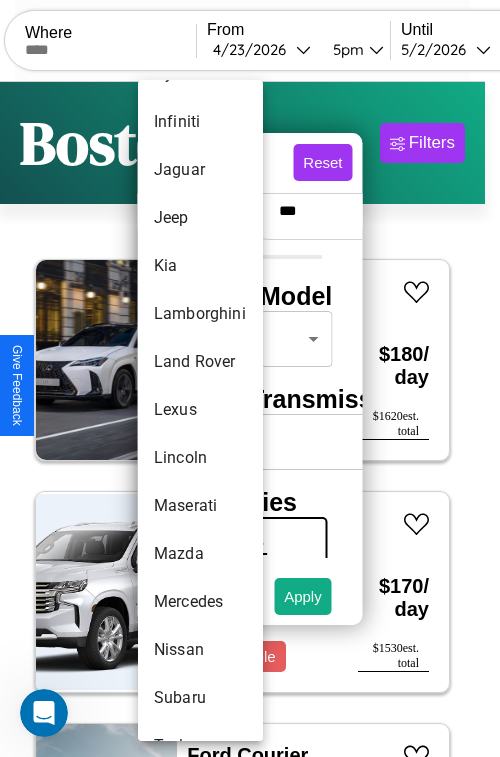 click on "Lexus" at bounding box center [200, 410] 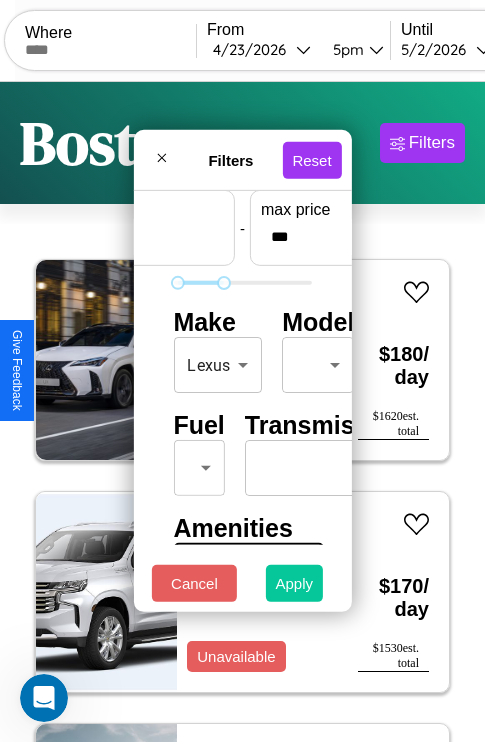 click on "Apply" at bounding box center (295, 583) 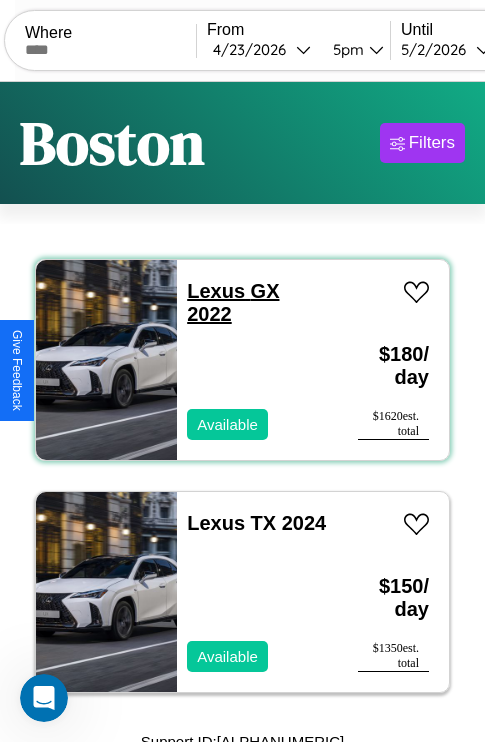 click on "Lexus   GX   2022" at bounding box center (233, 302) 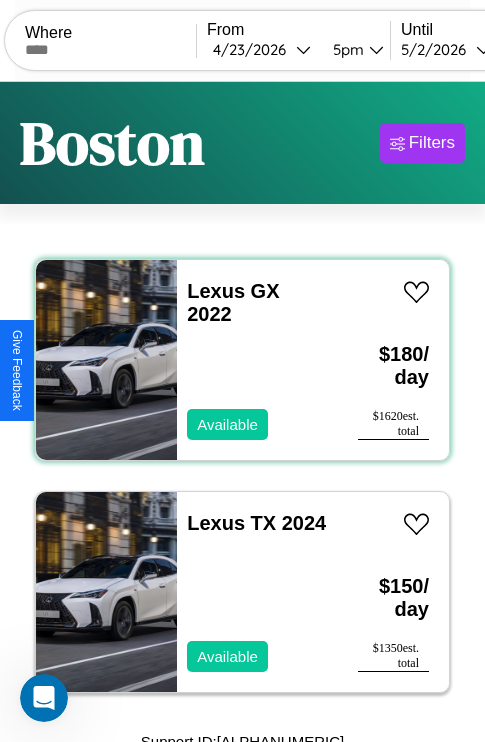 click on "Lexus   GX   2022 Available" at bounding box center [257, 360] 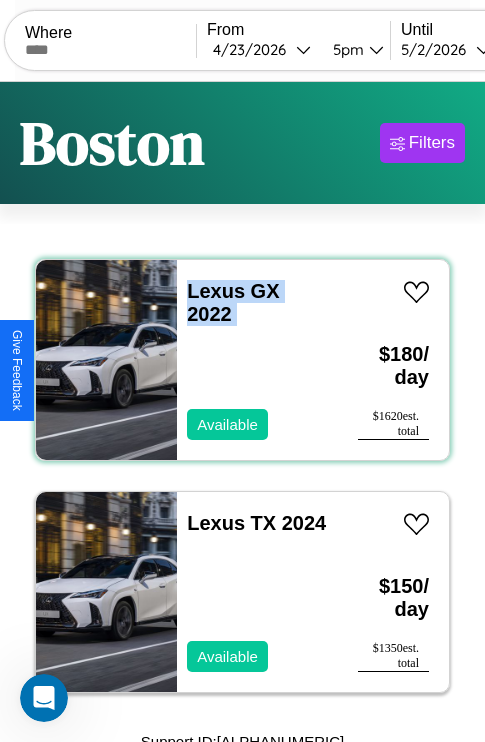 click on "Lexus   GX   2022 Available" at bounding box center (257, 360) 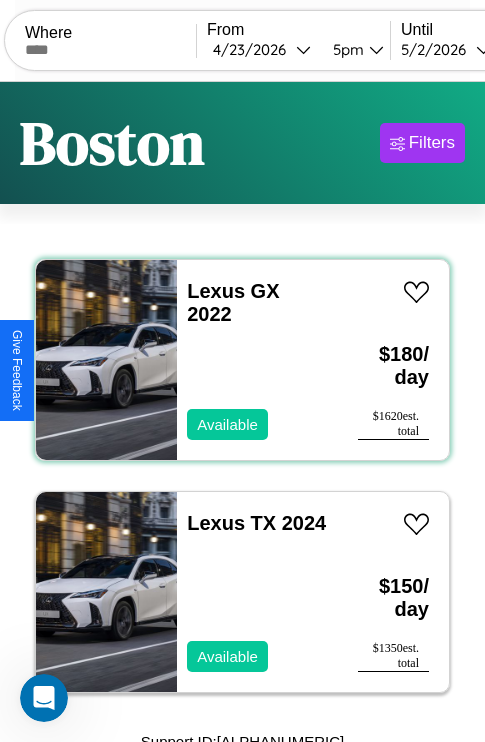 click on "Lexus   GX   2022 Available" at bounding box center [257, 360] 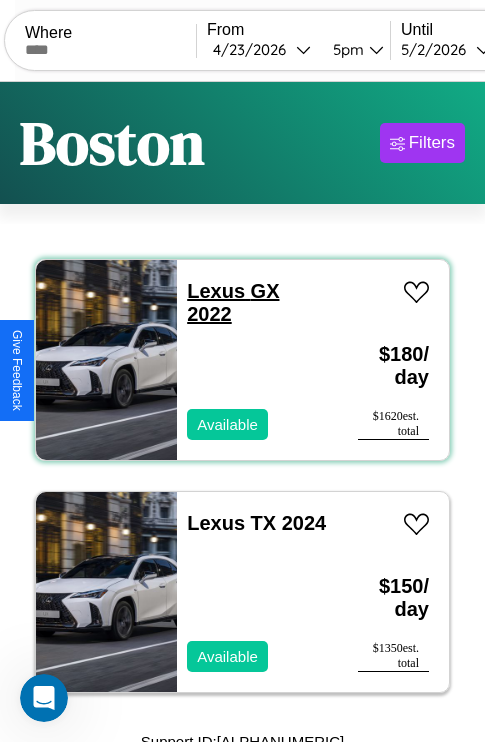click on "Lexus   GX   2022" at bounding box center [233, 302] 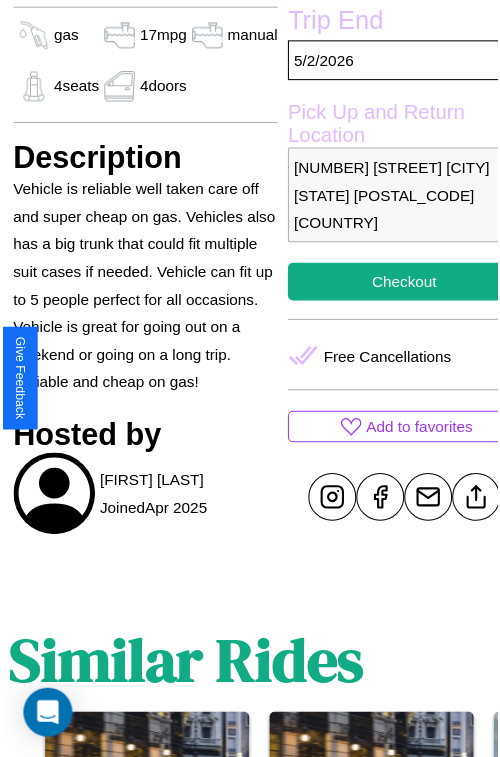 scroll, scrollTop: 668, scrollLeft: 68, axis: both 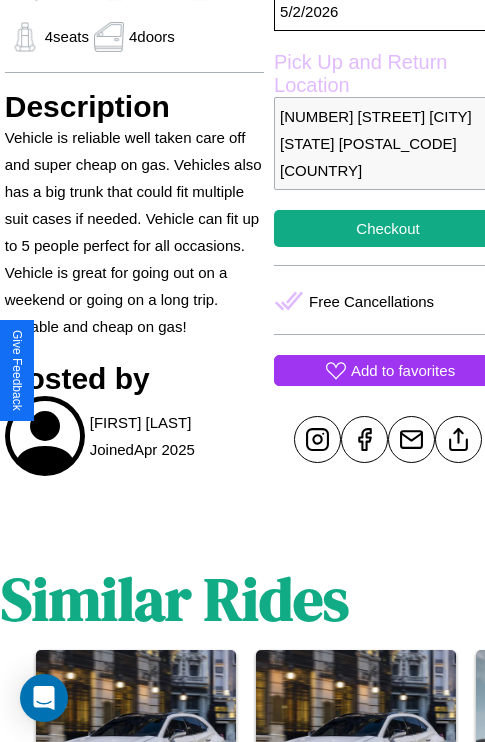 click on "Add to favorites" at bounding box center (403, 370) 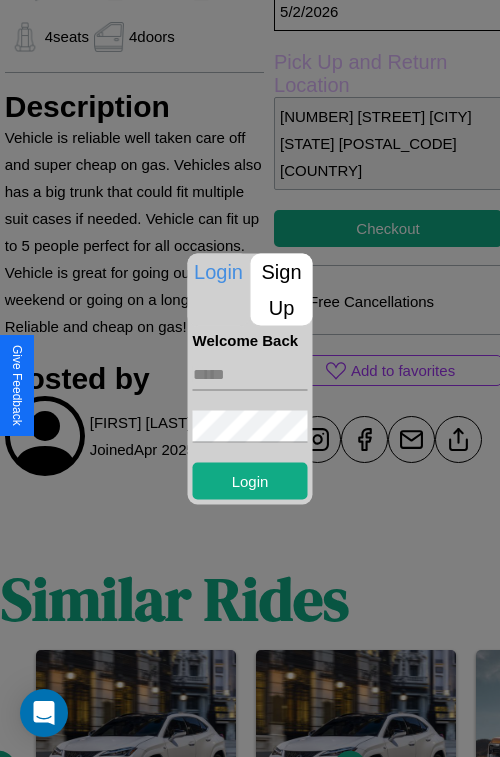 click at bounding box center [250, 374] 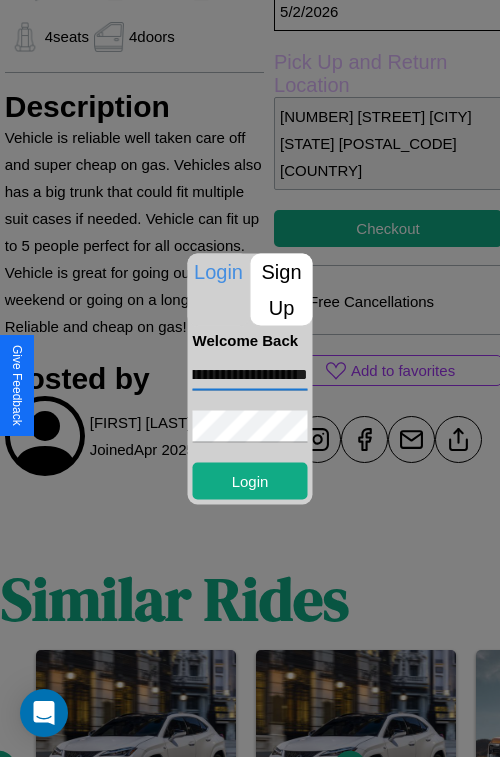 scroll, scrollTop: 0, scrollLeft: 100, axis: horizontal 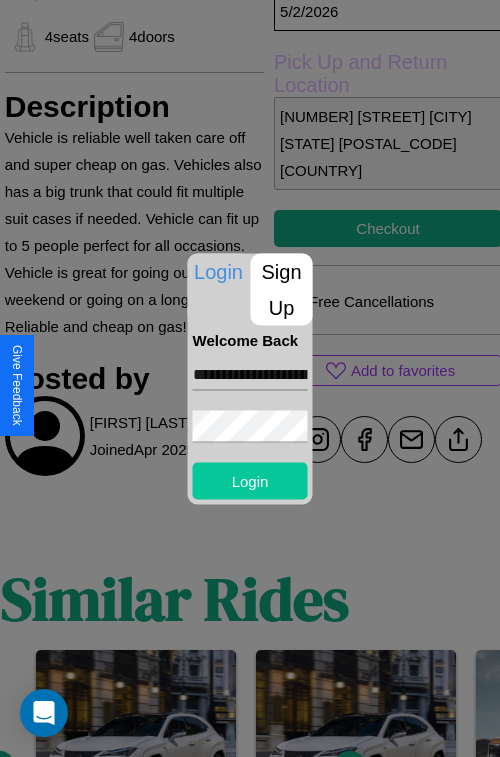 click on "Login" at bounding box center (250, 480) 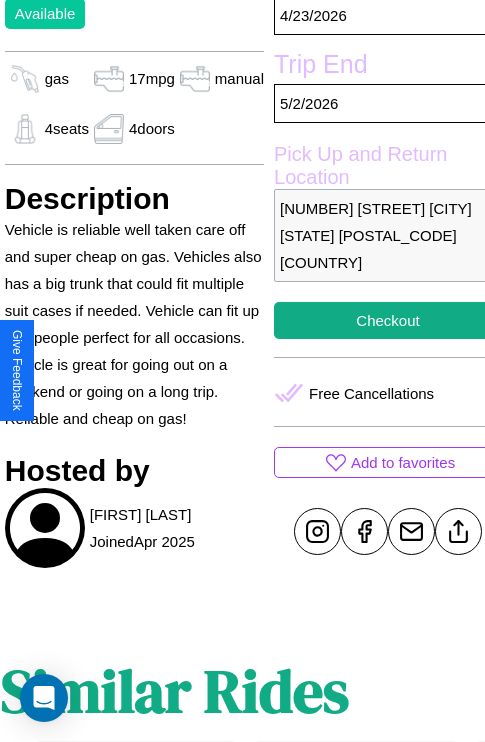 scroll, scrollTop: 526, scrollLeft: 68, axis: both 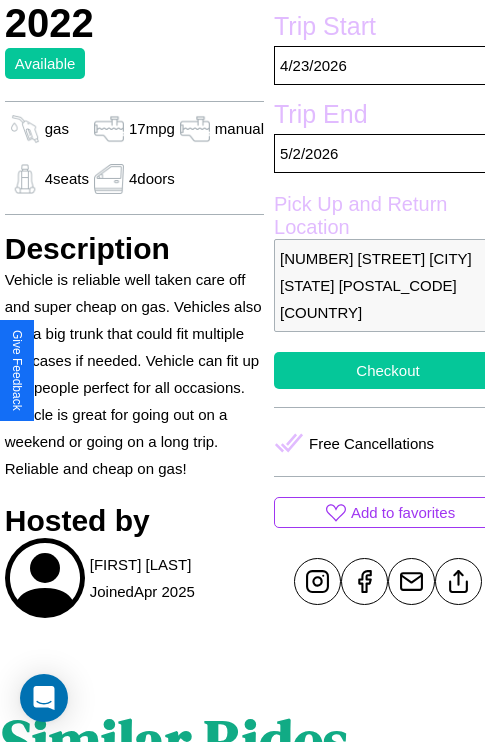 click on "Checkout" at bounding box center (388, 370) 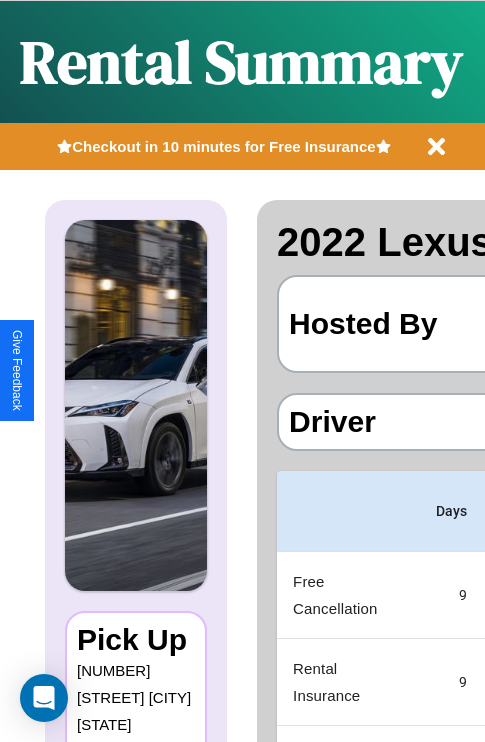 scroll, scrollTop: 0, scrollLeft: 408, axis: horizontal 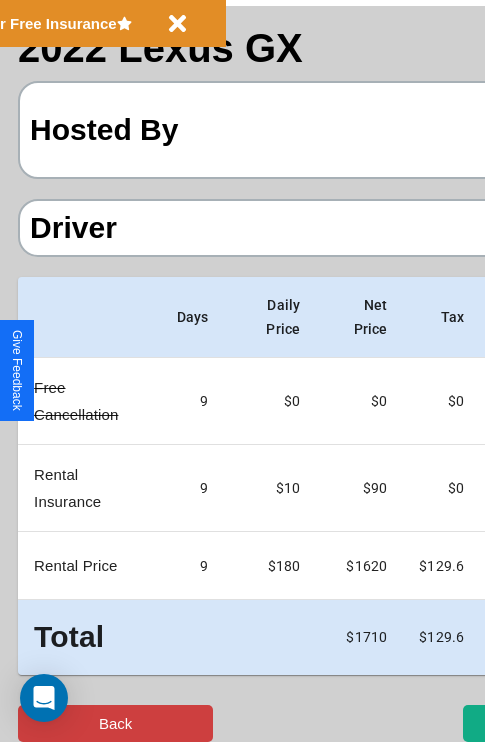 click on "Back" at bounding box center (115, 723) 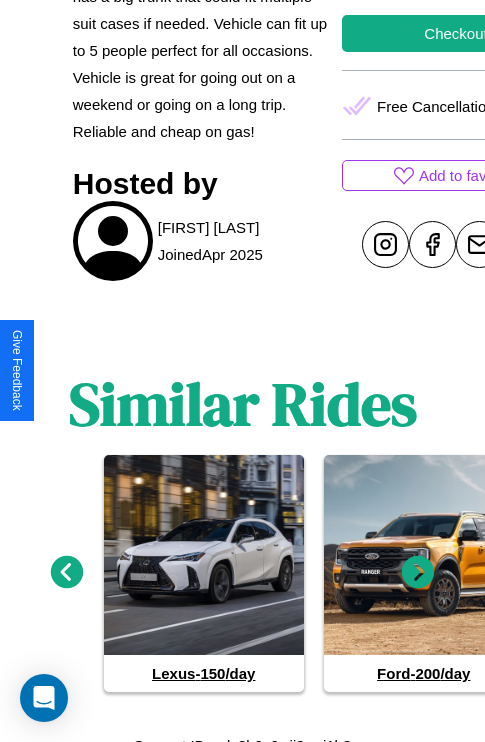scroll, scrollTop: 893, scrollLeft: 0, axis: vertical 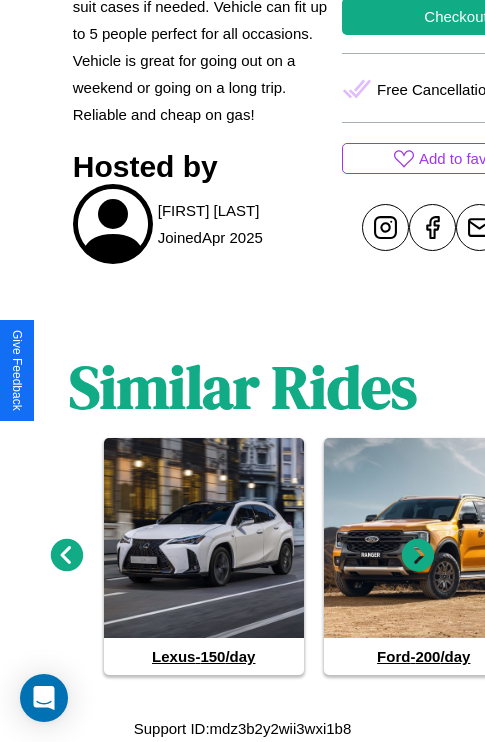 click 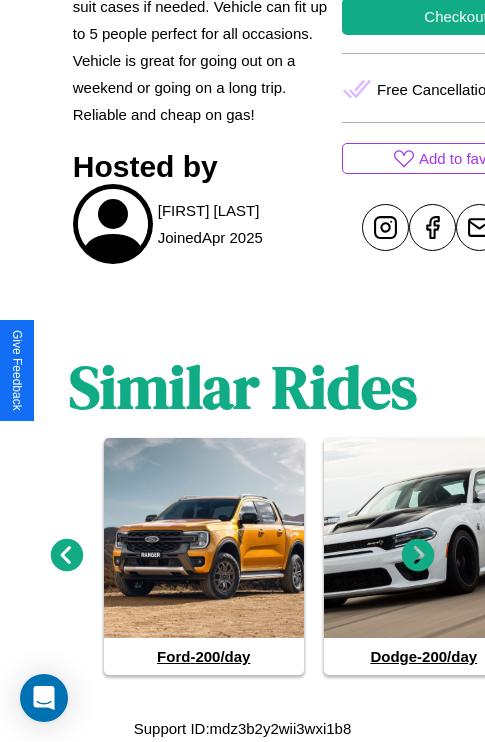 click 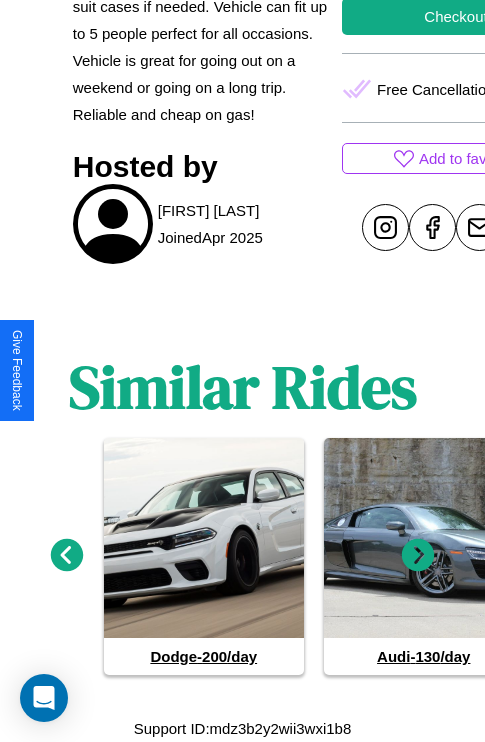 click 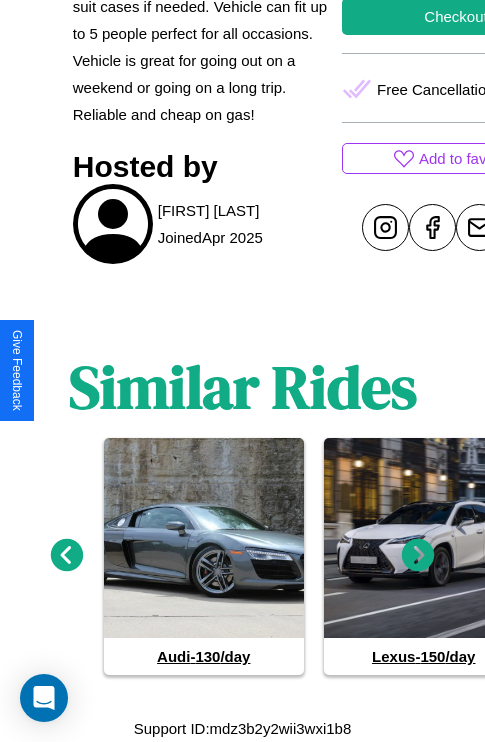 click 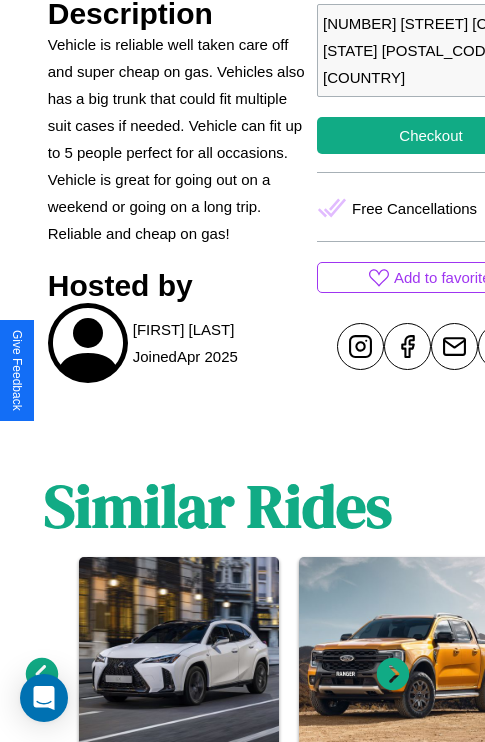 scroll, scrollTop: 526, scrollLeft: 68, axis: both 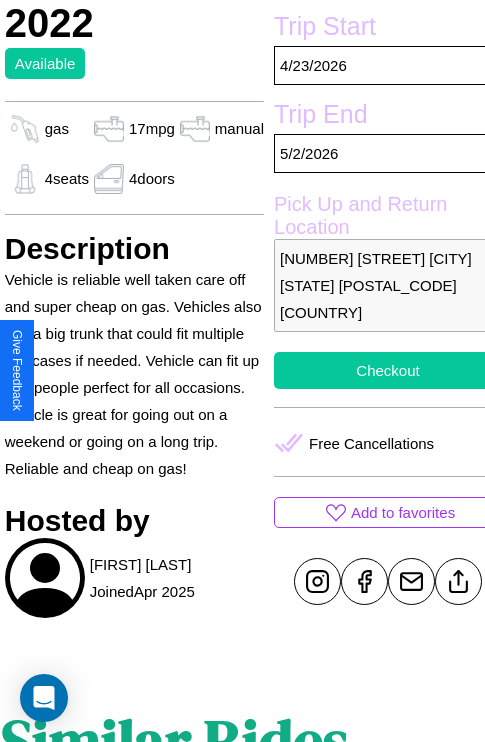 click on "Checkout" at bounding box center [388, 370] 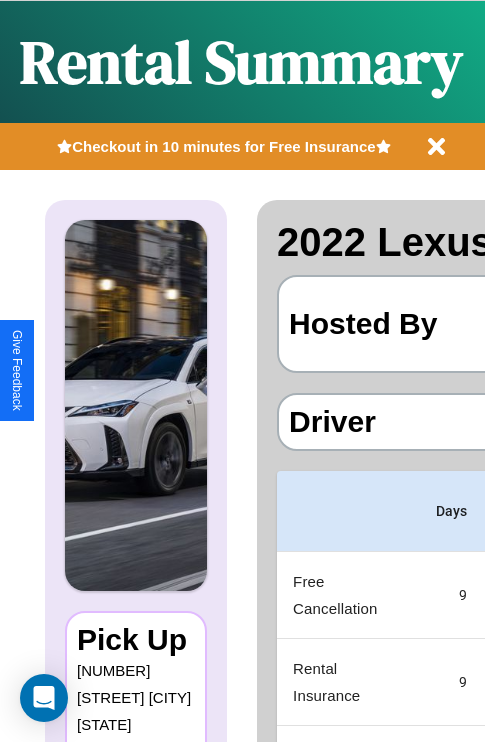 scroll, scrollTop: 0, scrollLeft: 408, axis: horizontal 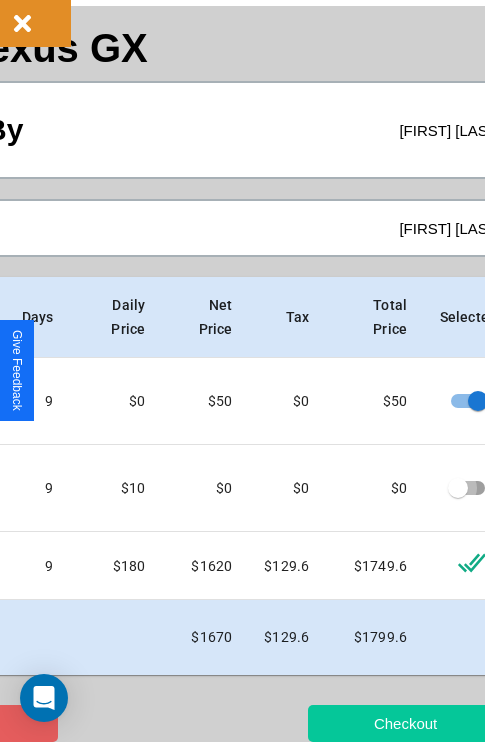 click on "Checkout" at bounding box center (405, 723) 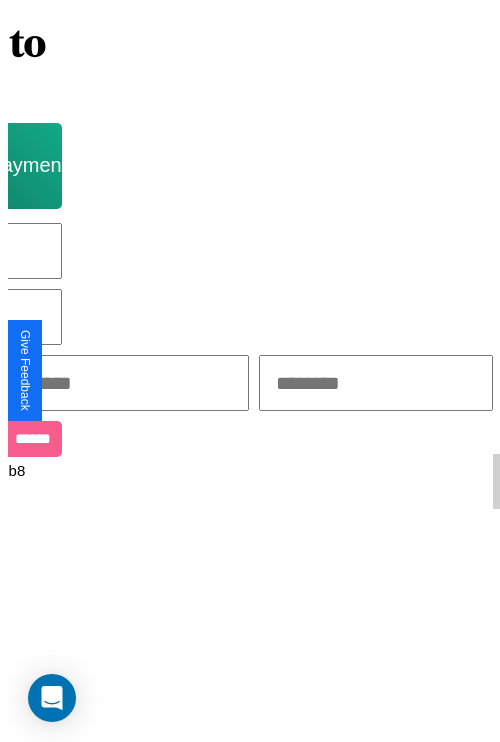 scroll, scrollTop: 0, scrollLeft: 0, axis: both 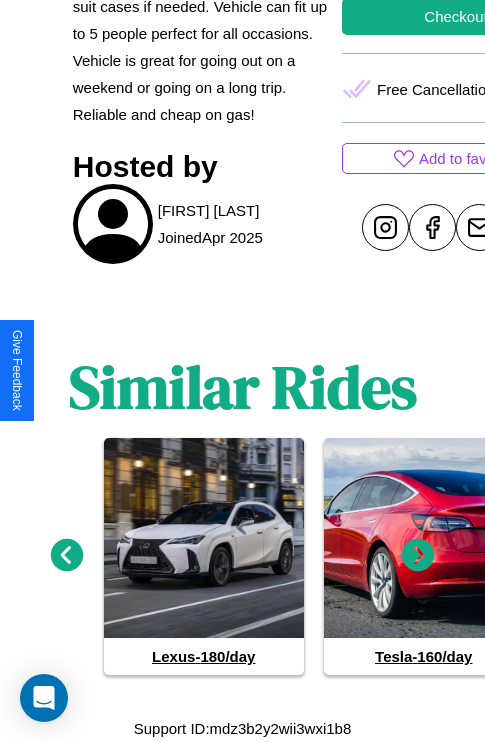 click 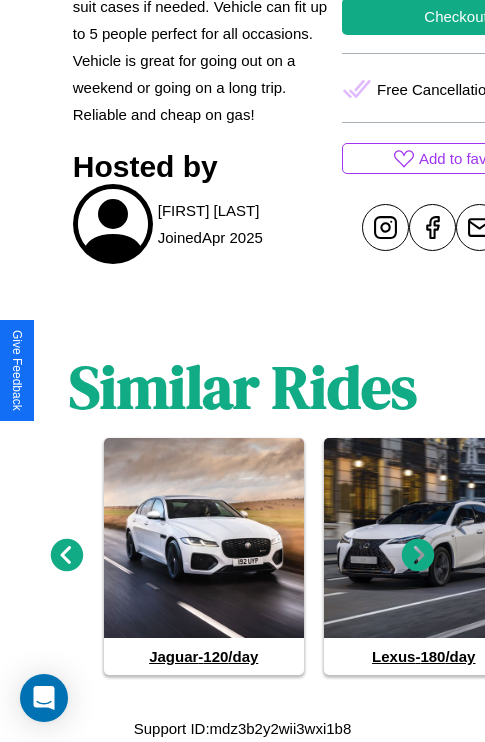 click 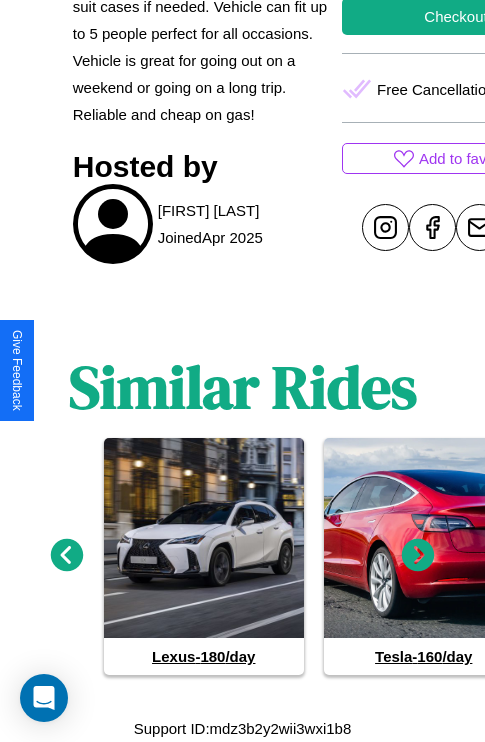 click 